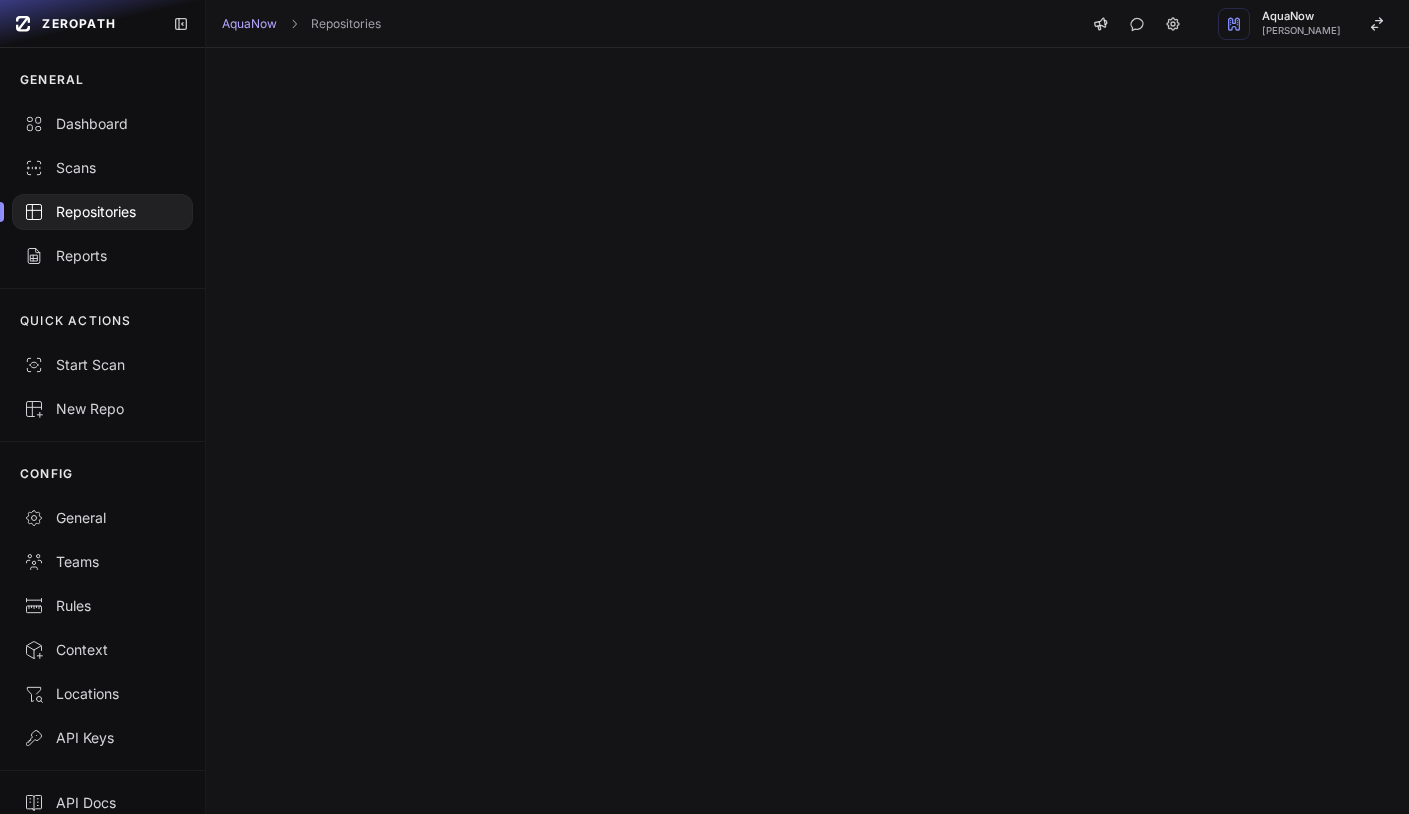 scroll, scrollTop: 0, scrollLeft: 0, axis: both 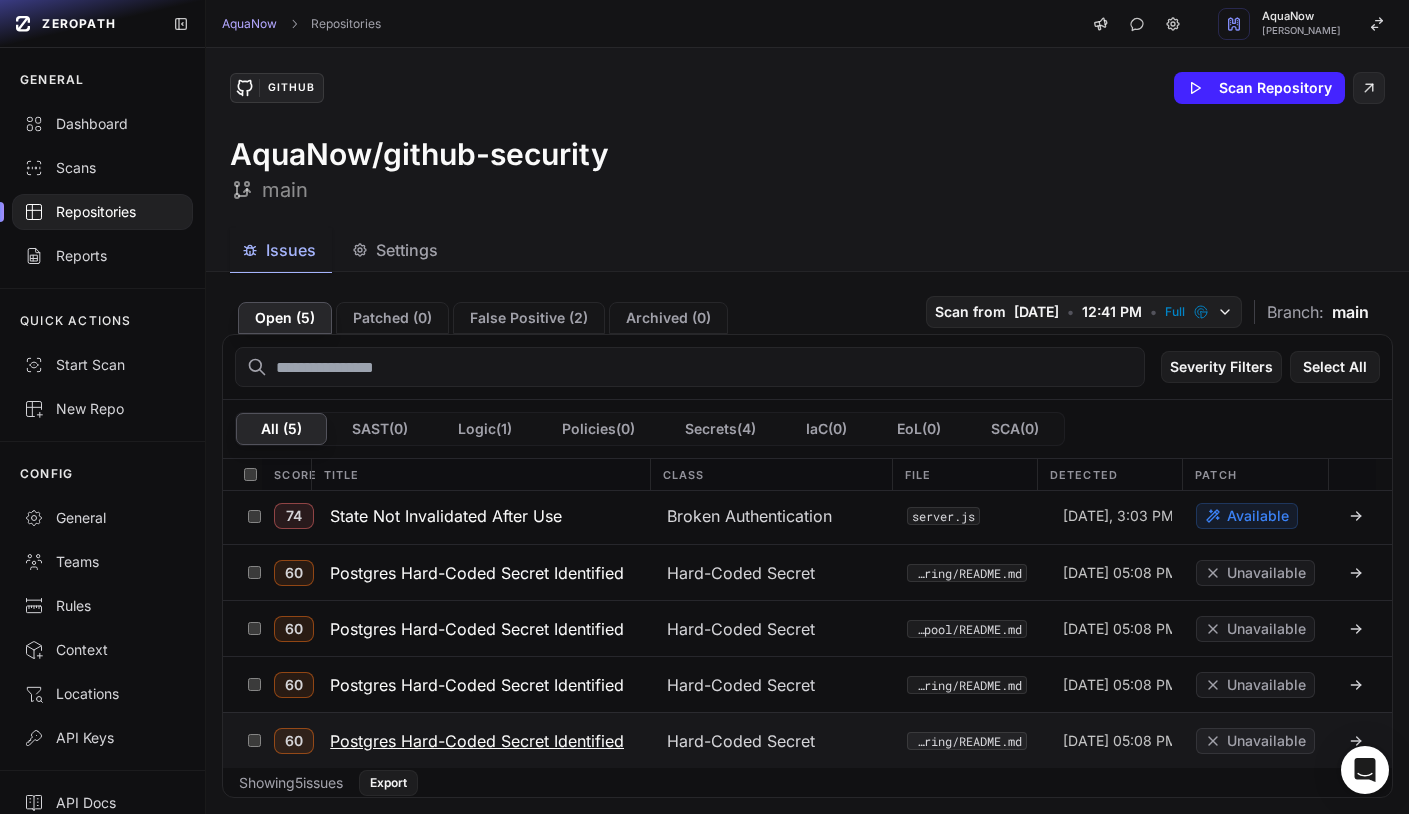 click on "Postgres Hard-Coded Secret Identified" at bounding box center (477, 741) 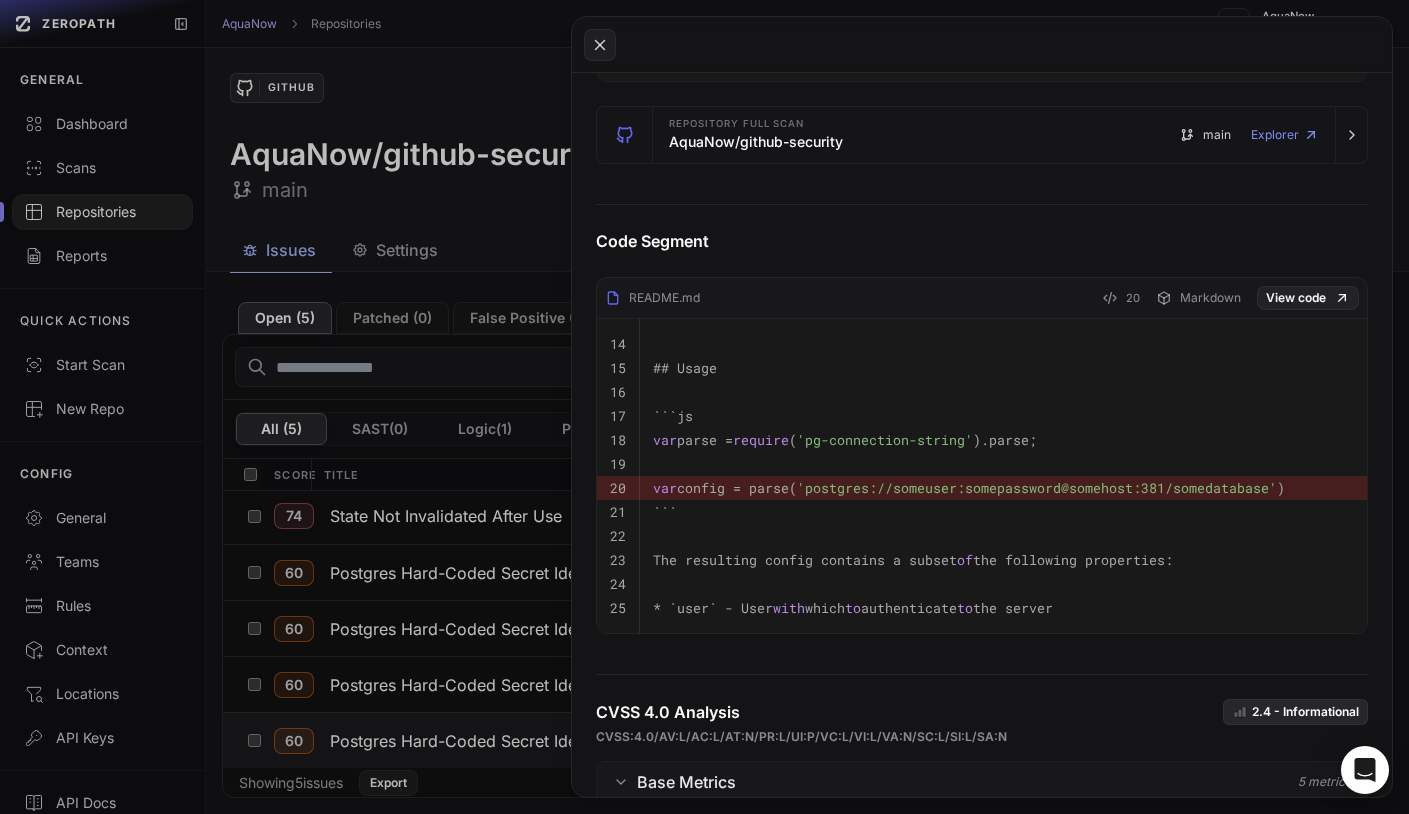 scroll, scrollTop: 439, scrollLeft: 0, axis: vertical 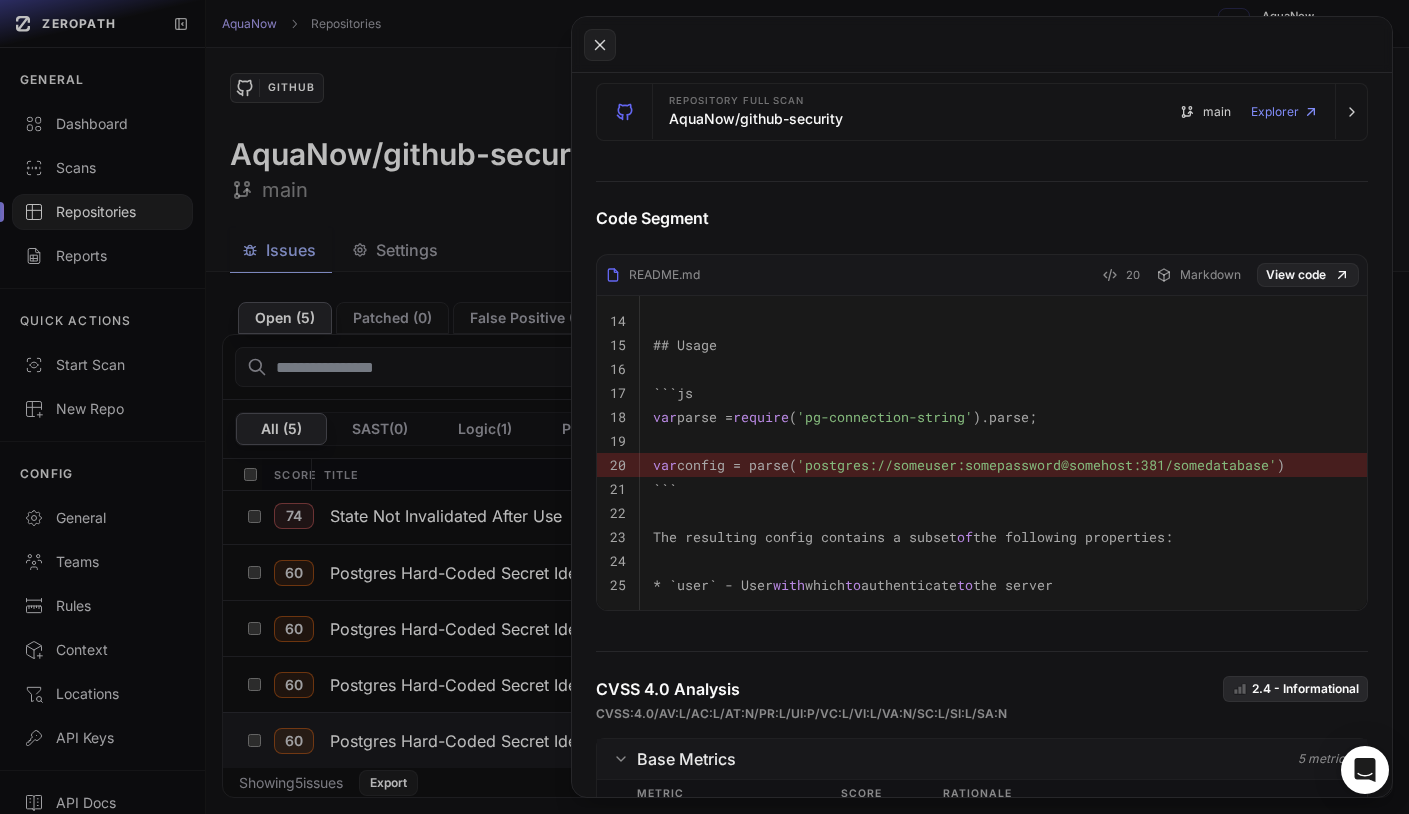 click 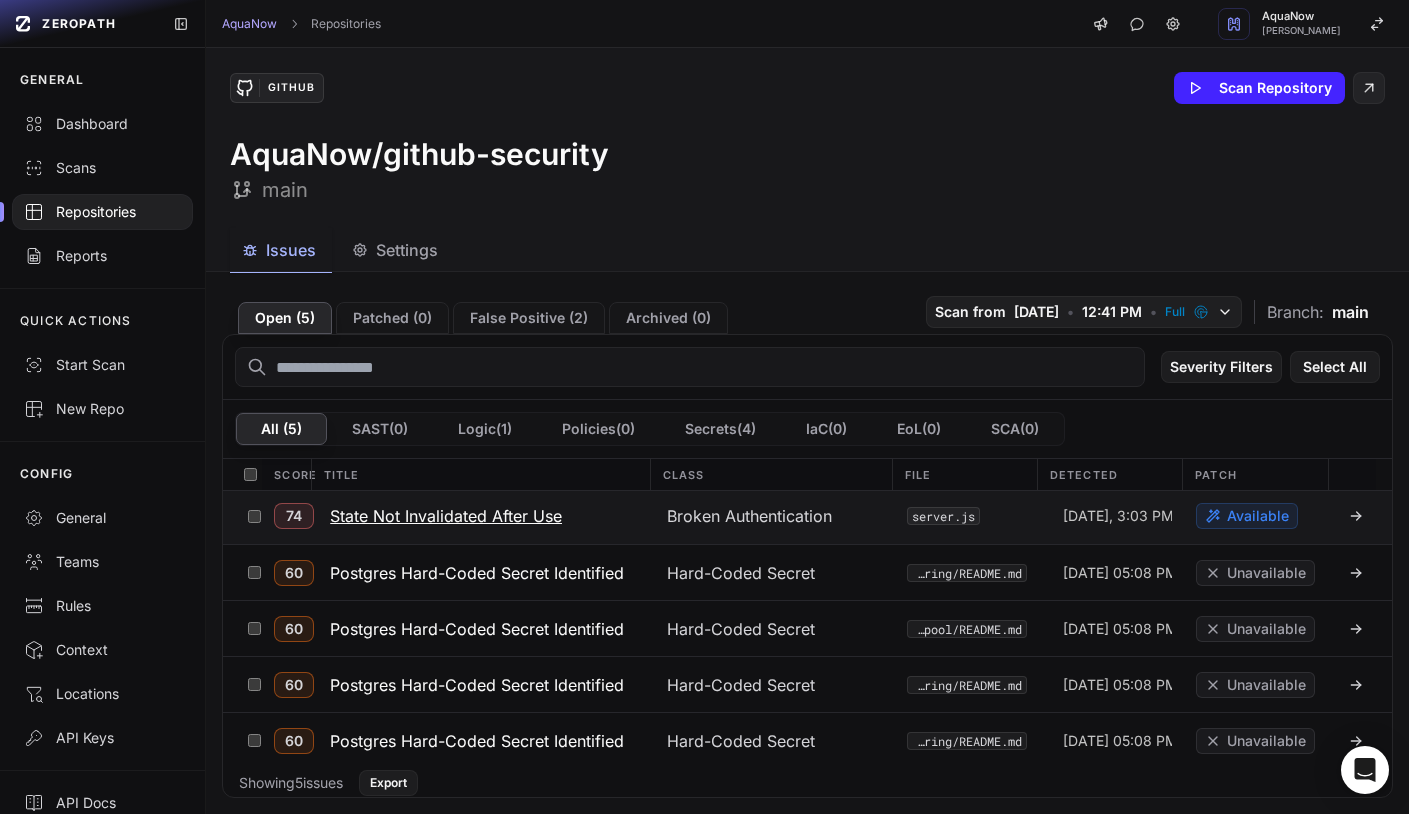 scroll, scrollTop: 0, scrollLeft: 0, axis: both 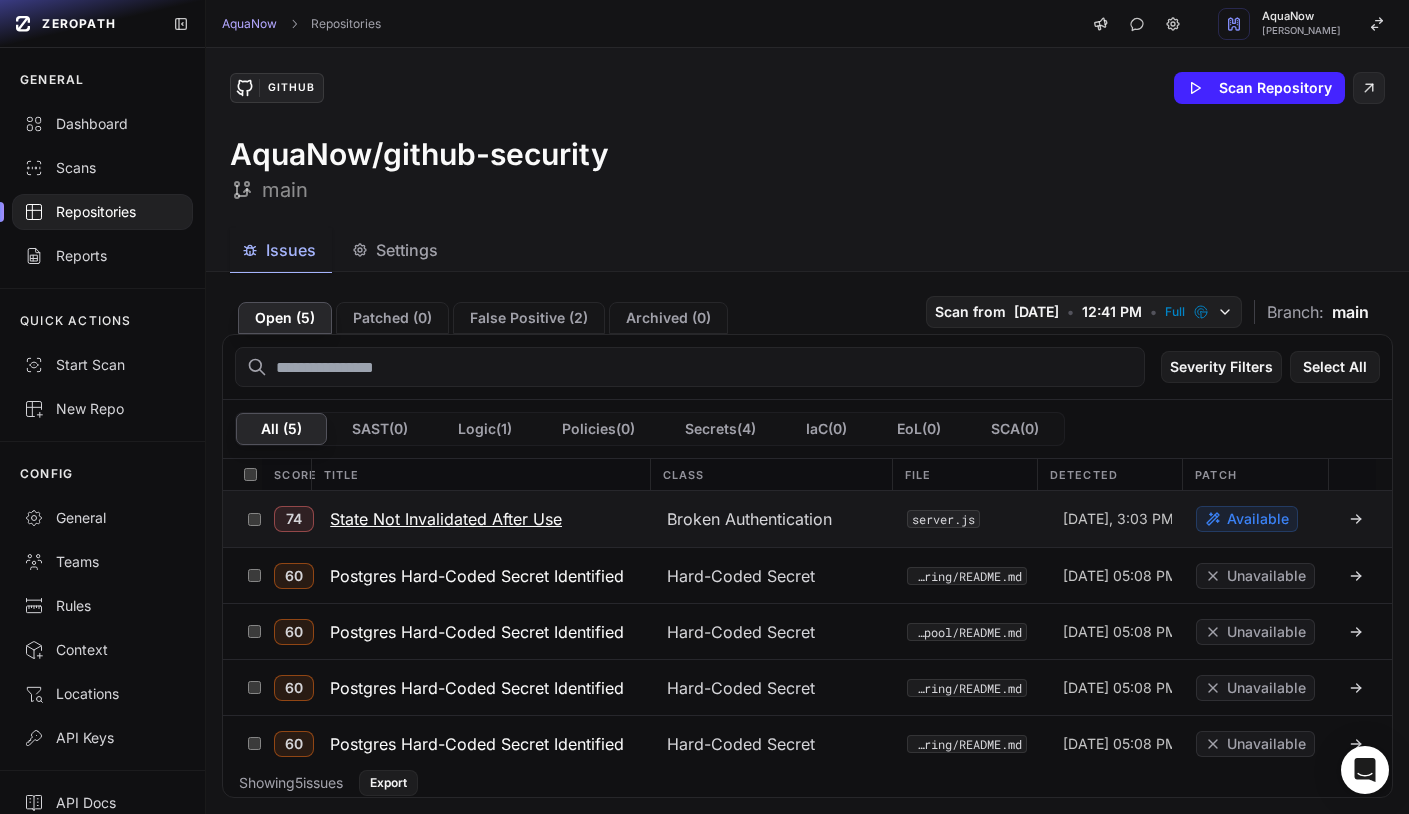 click on "State Not Invalidated After Use" at bounding box center [446, 519] 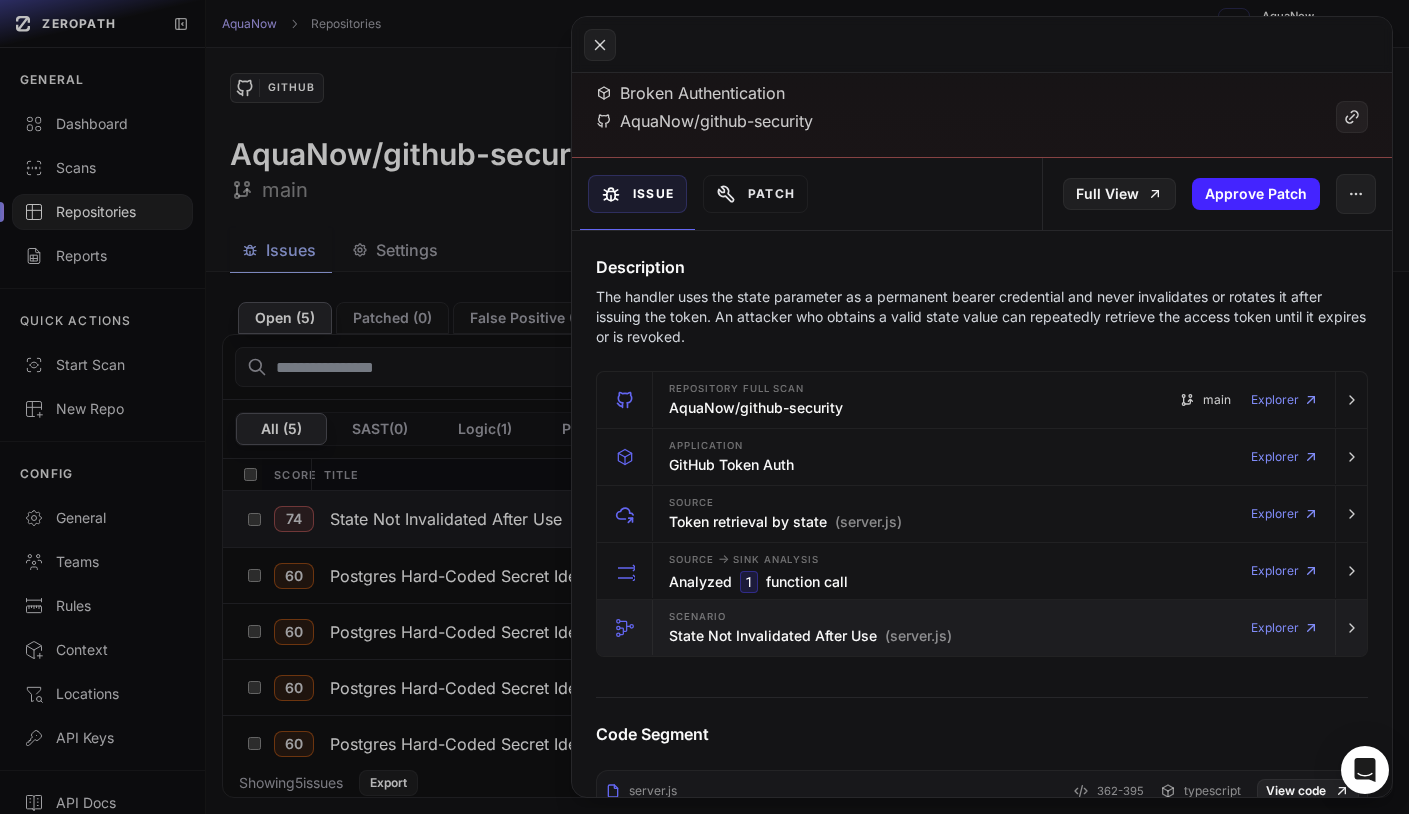 scroll, scrollTop: 0, scrollLeft: 0, axis: both 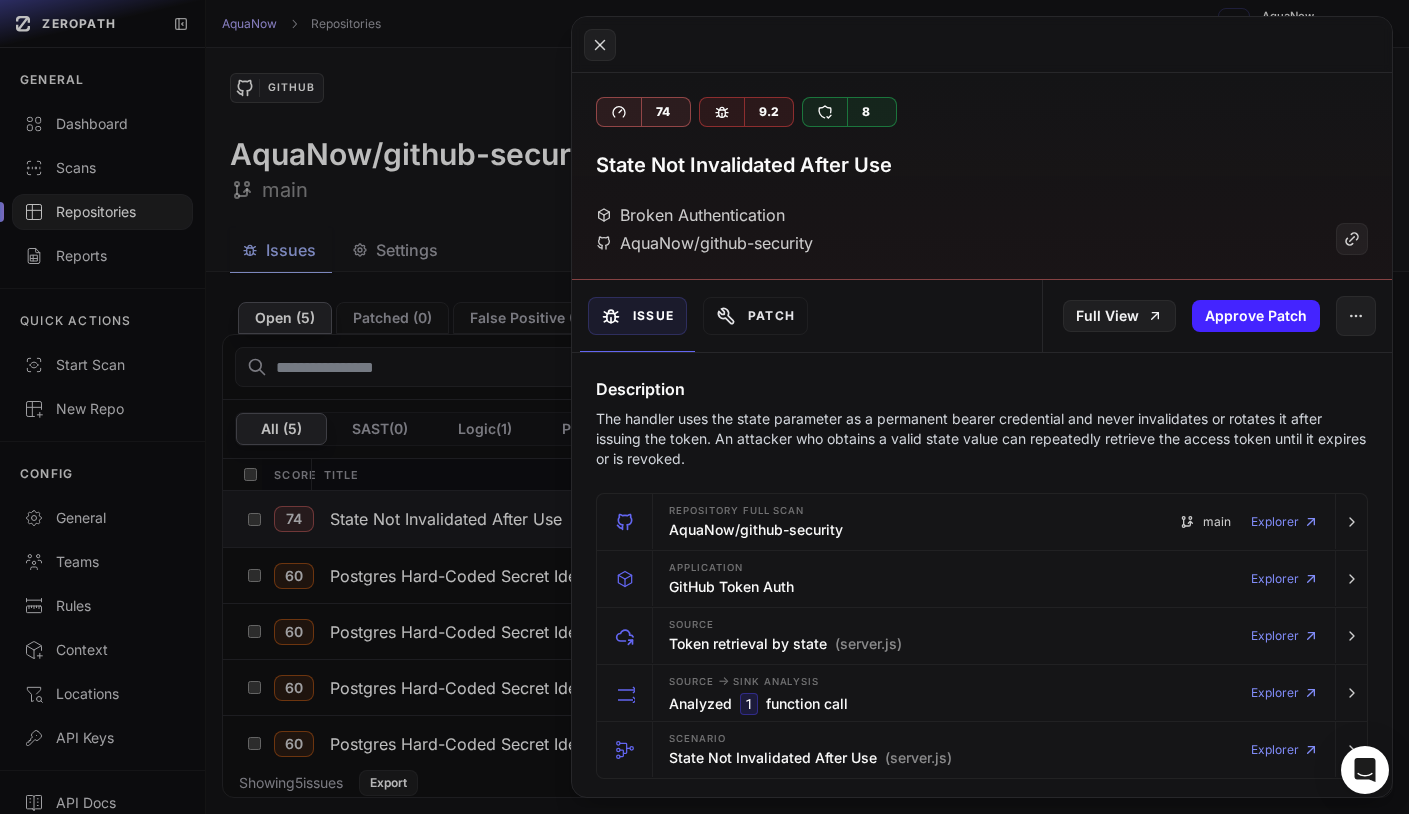 click 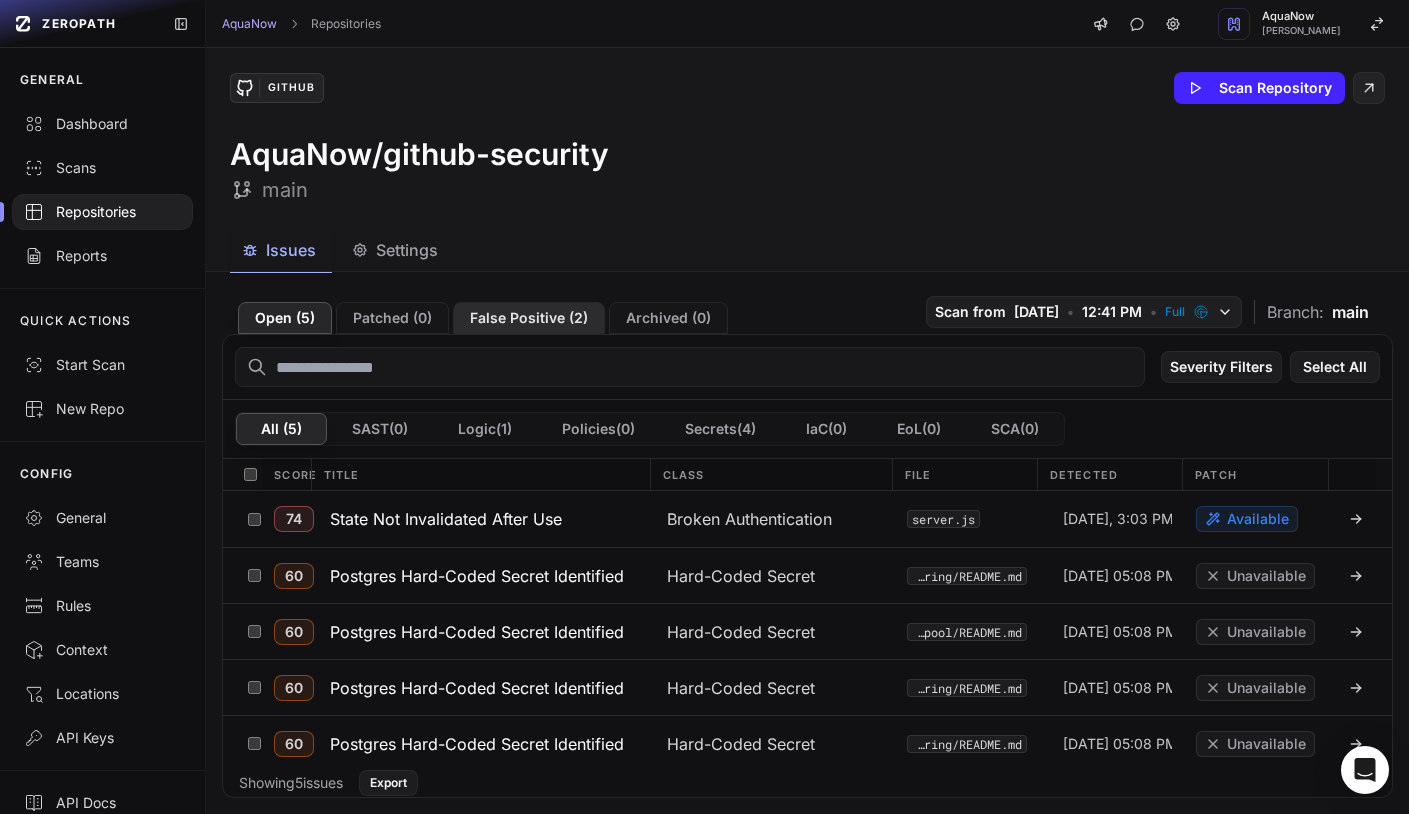 click on "False Positive ( 2 )" at bounding box center [529, 318] 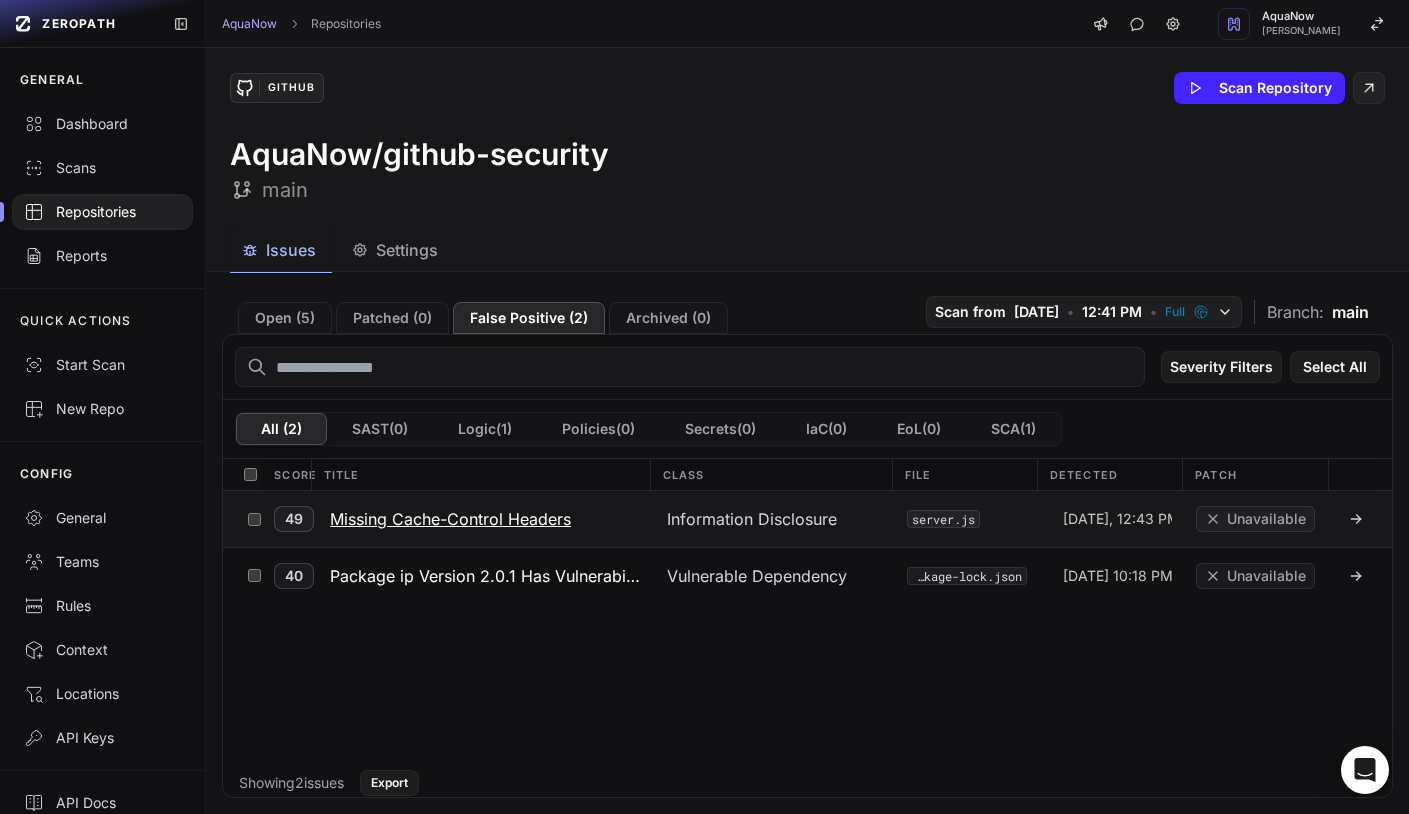 click on "Missing Cache-Control Headers" at bounding box center [450, 519] 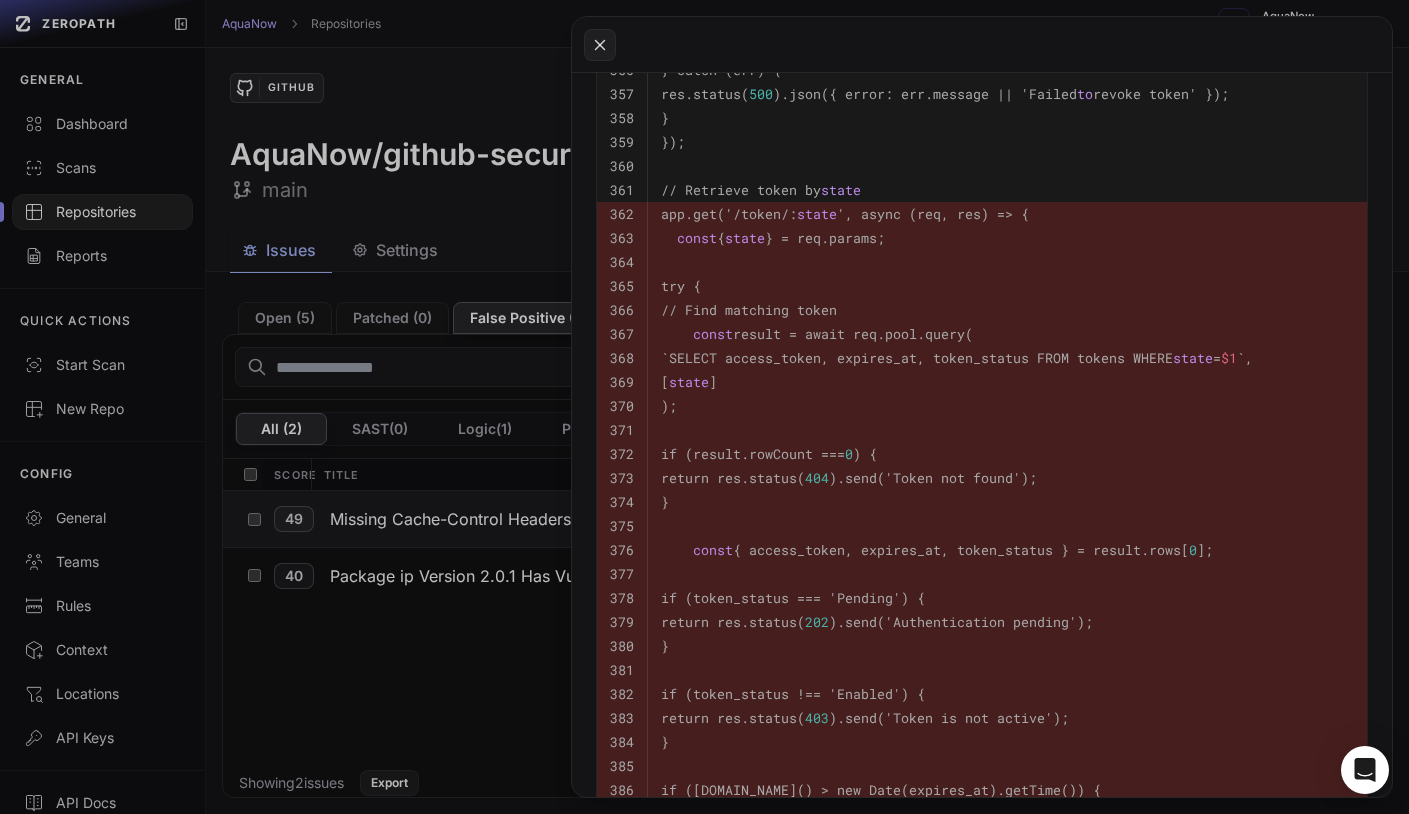 scroll, scrollTop: 1567, scrollLeft: 0, axis: vertical 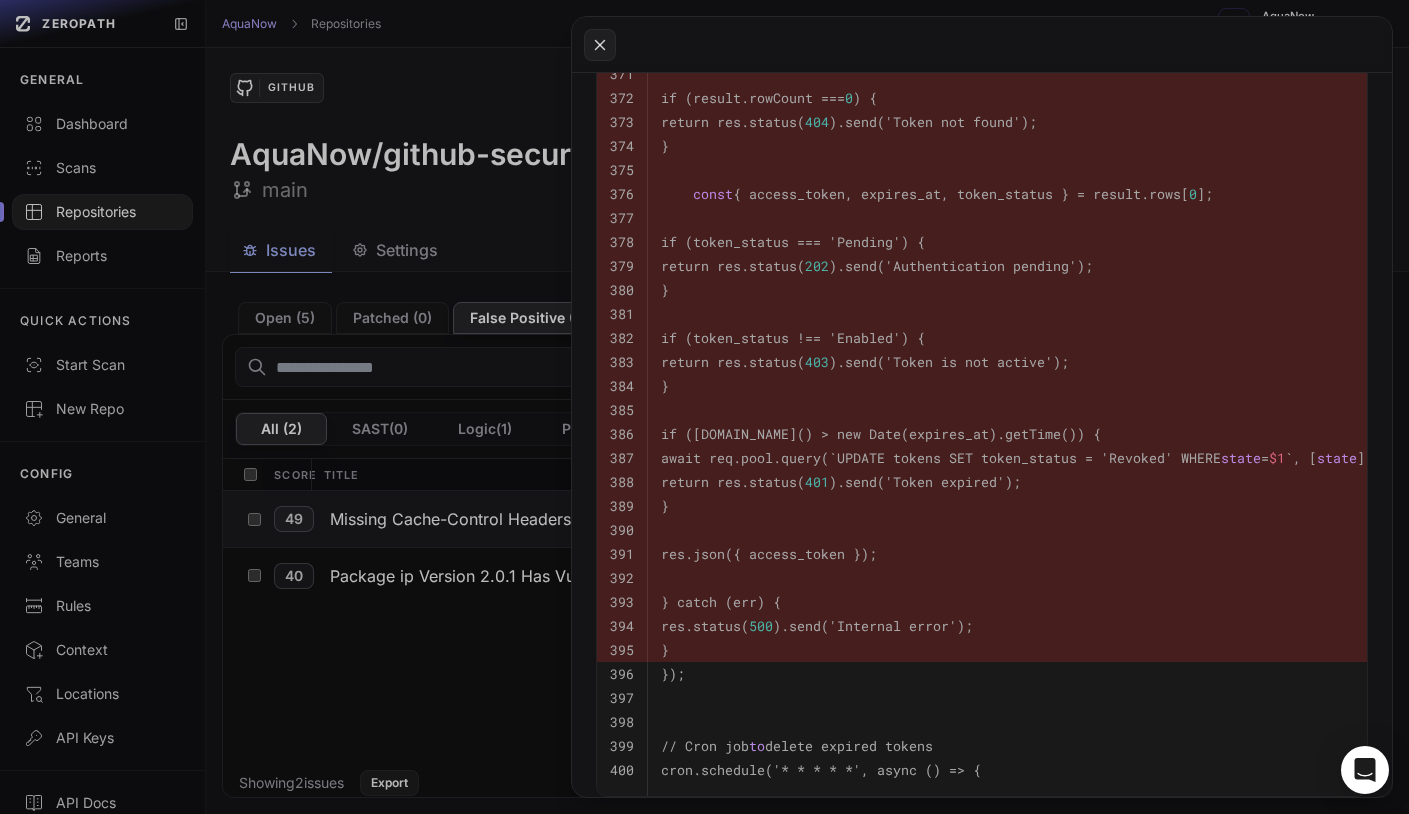 drag, startPoint x: 442, startPoint y: 644, endPoint x: 460, endPoint y: 634, distance: 20.59126 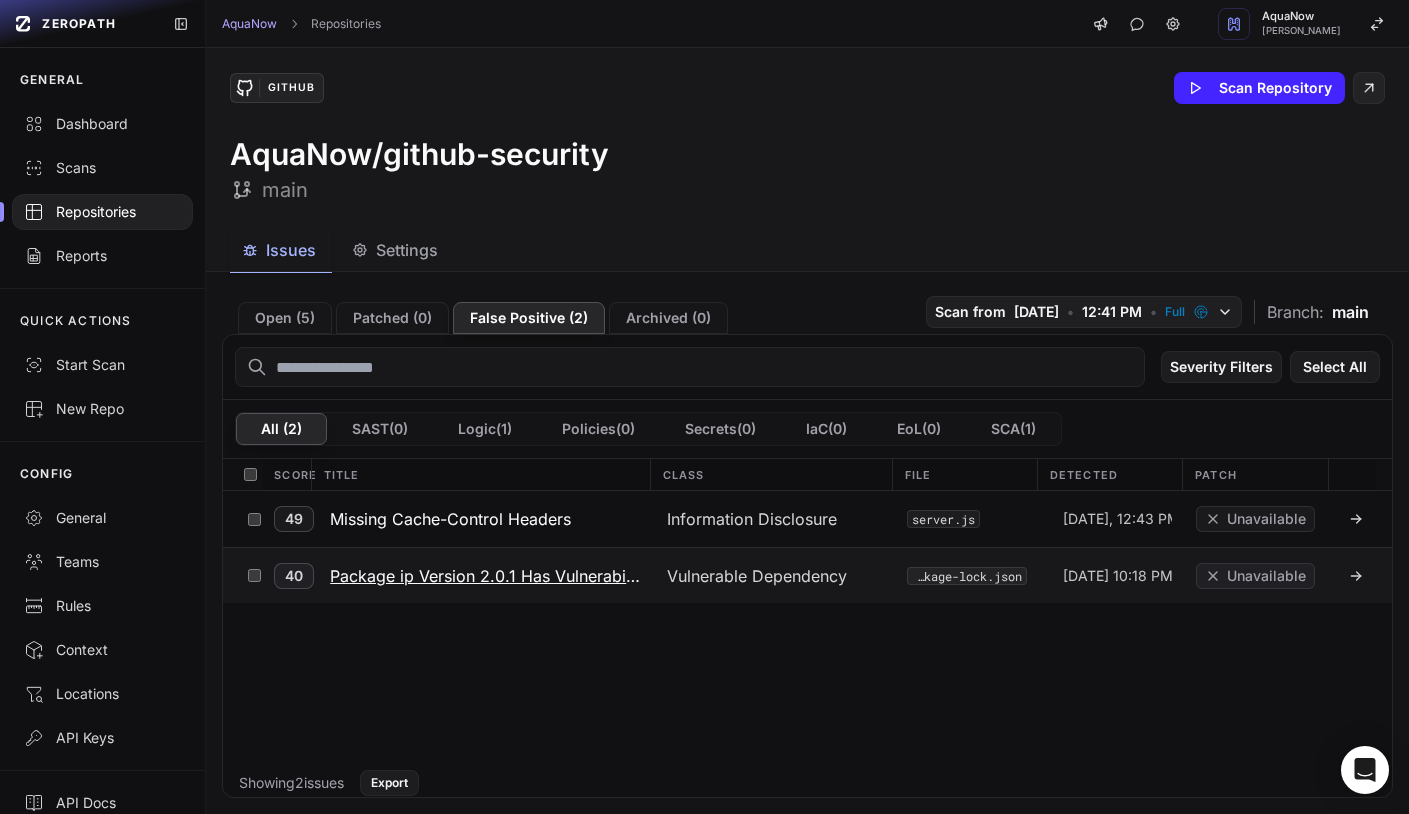 click on "Package ip Version 2.0.1 Has Vulnerability GHSA-2p57-rm9w-gvfp" at bounding box center [486, 576] 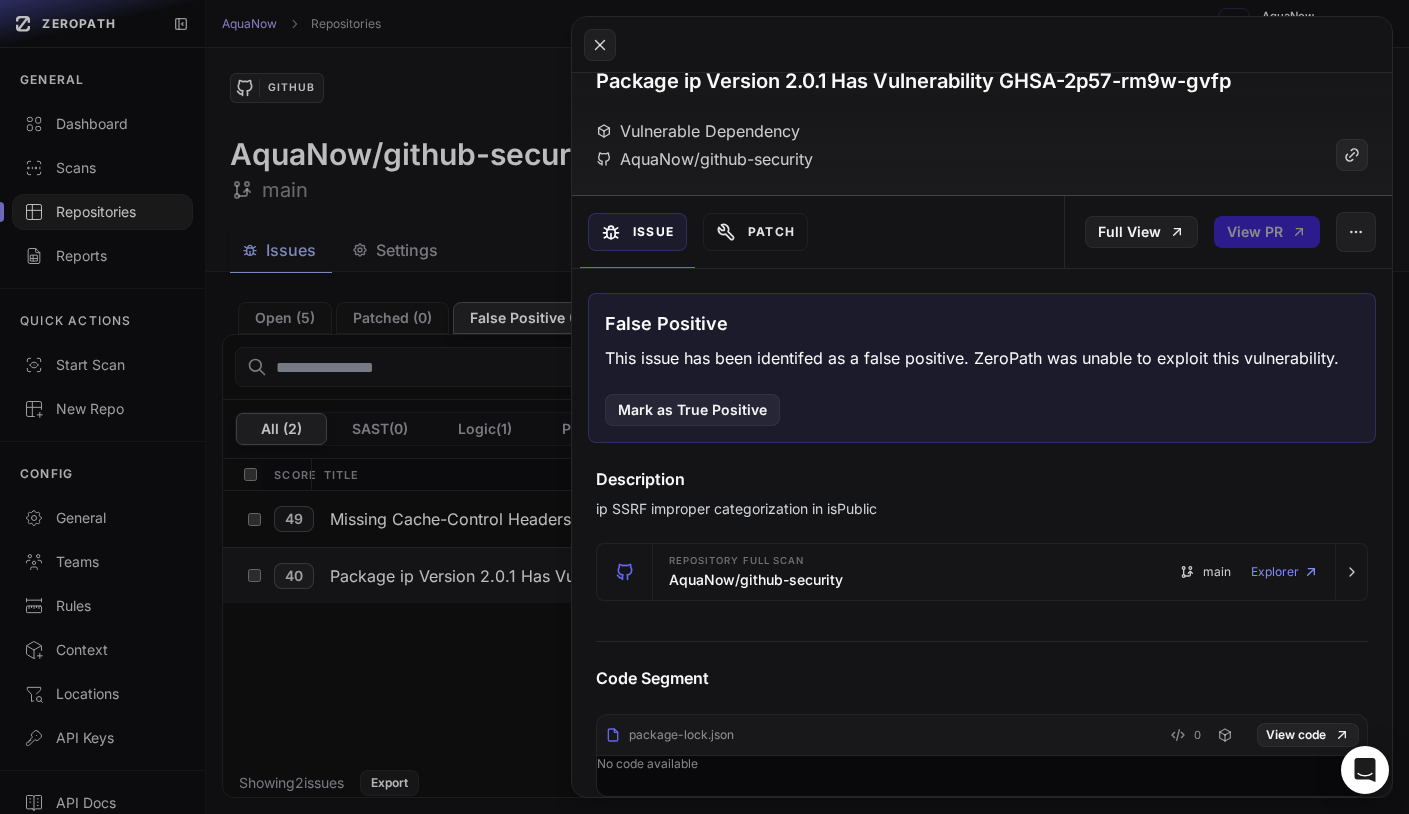 scroll, scrollTop: 0, scrollLeft: 0, axis: both 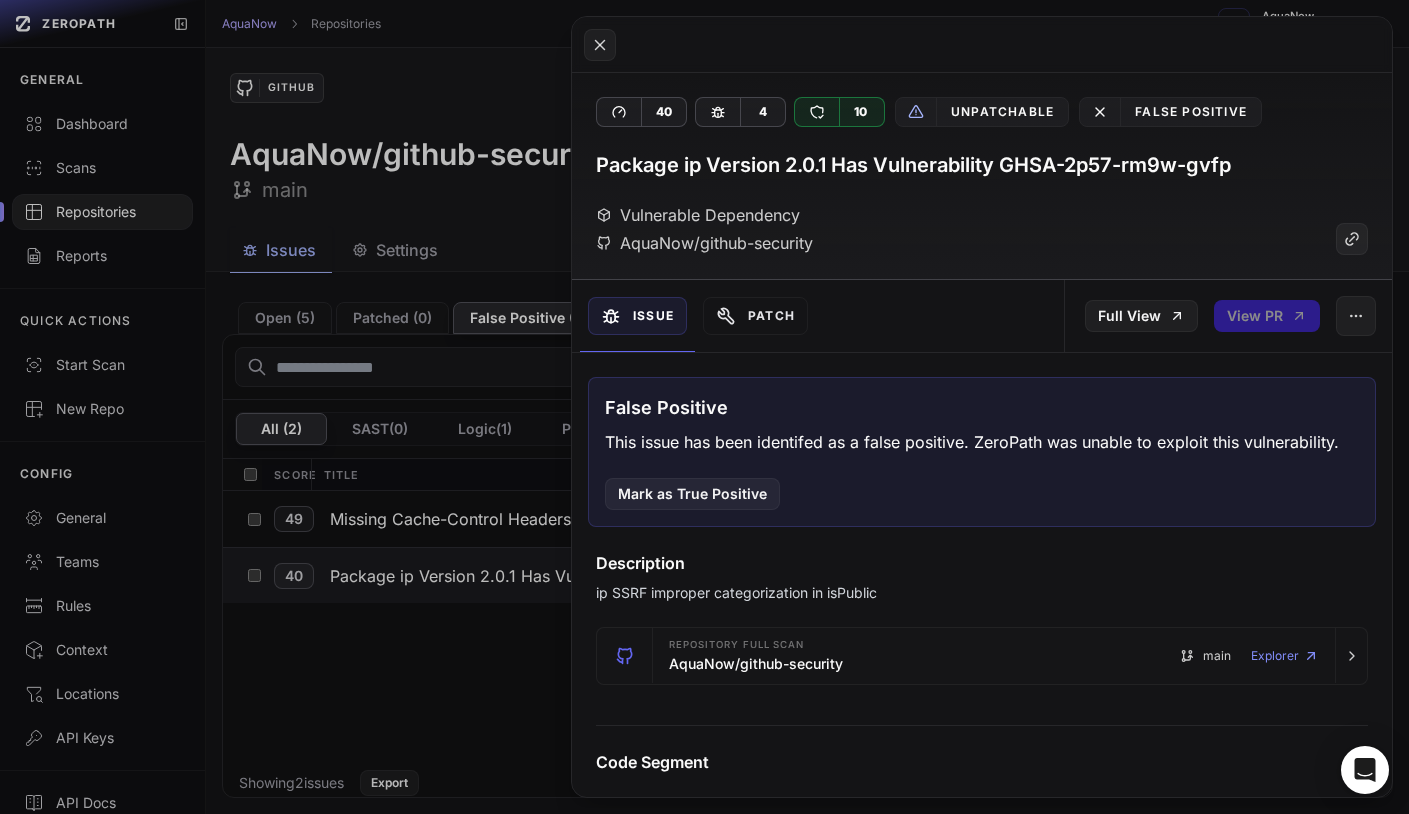 click 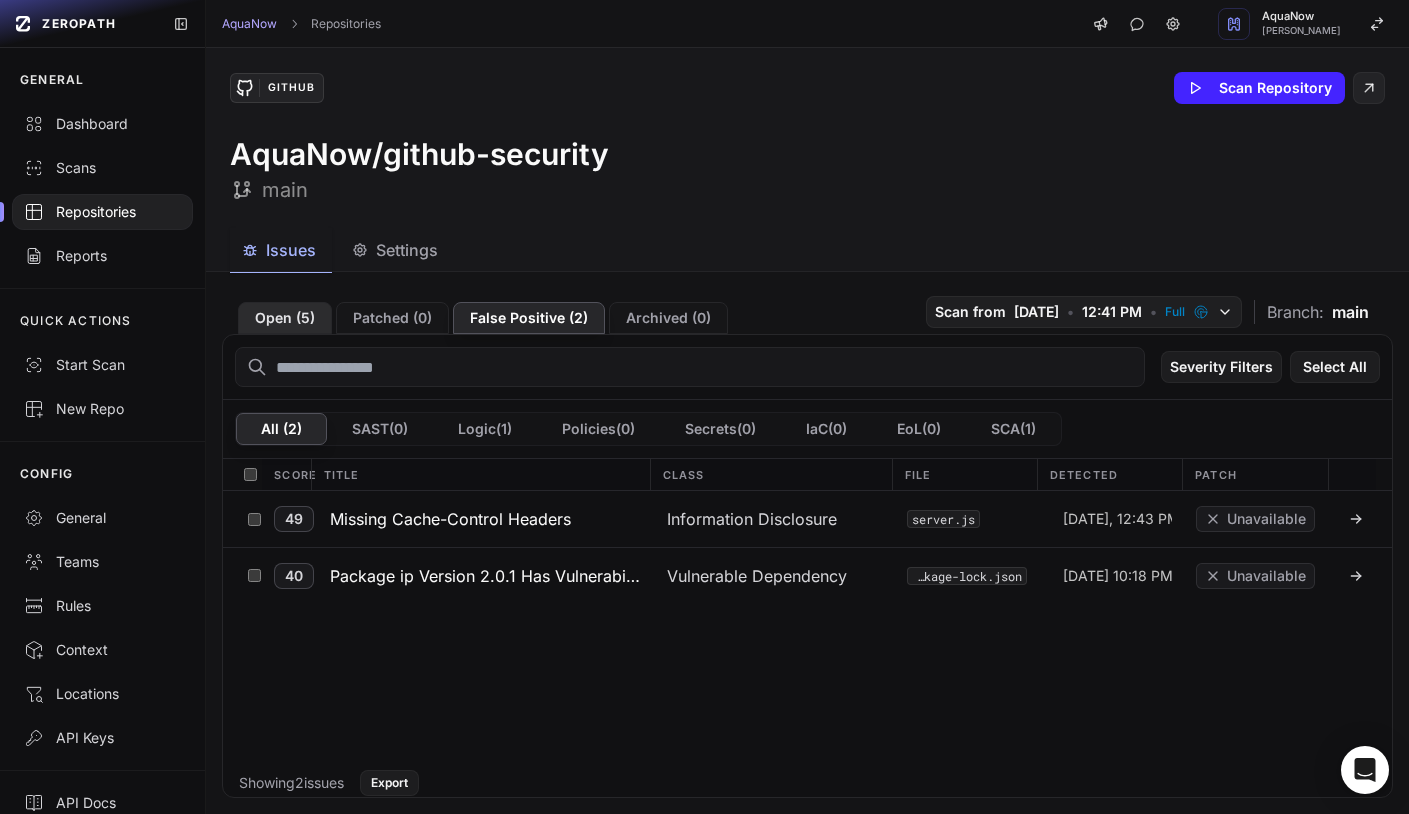 click on "Open ( 5 )" at bounding box center [285, 318] 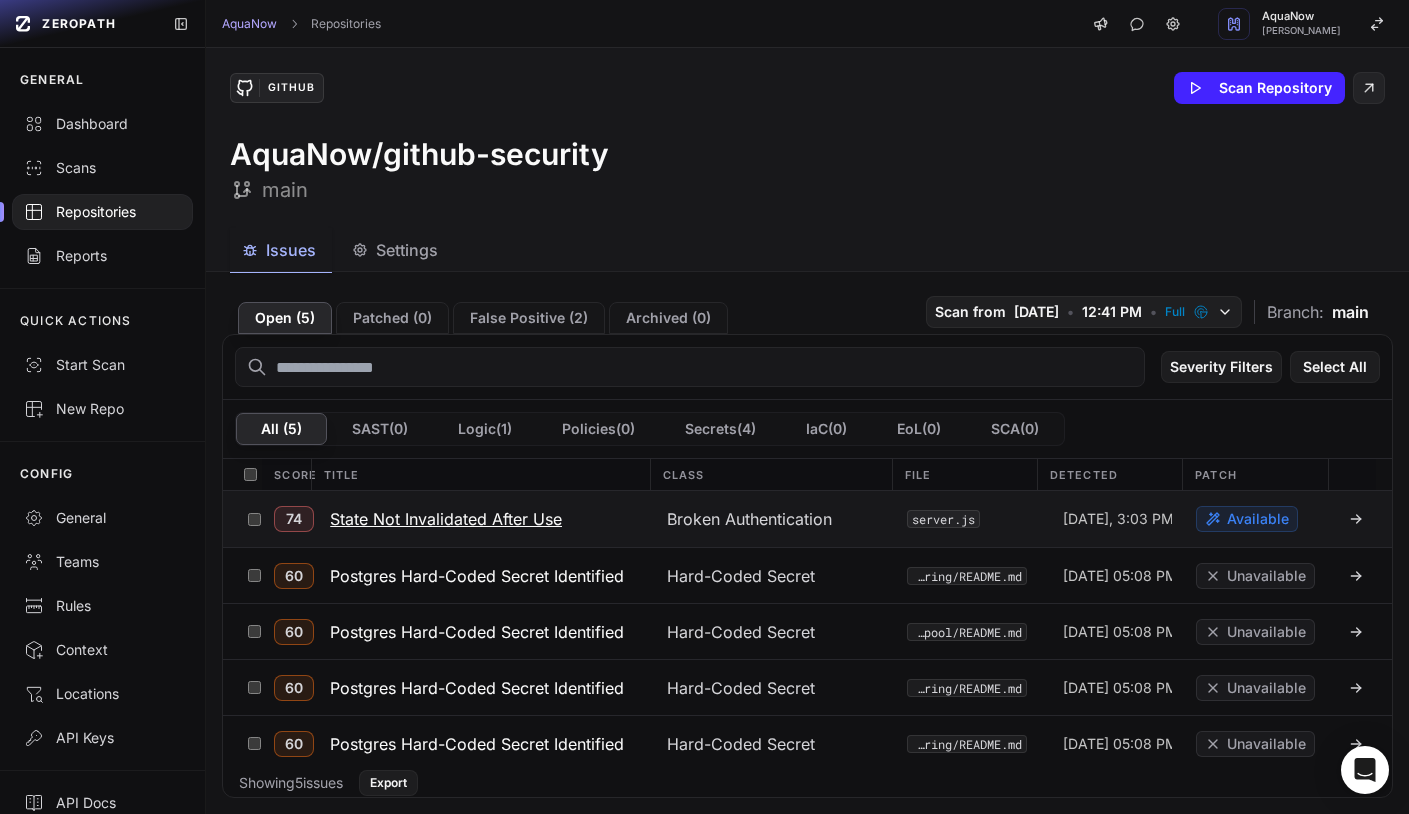 scroll, scrollTop: 3, scrollLeft: 0, axis: vertical 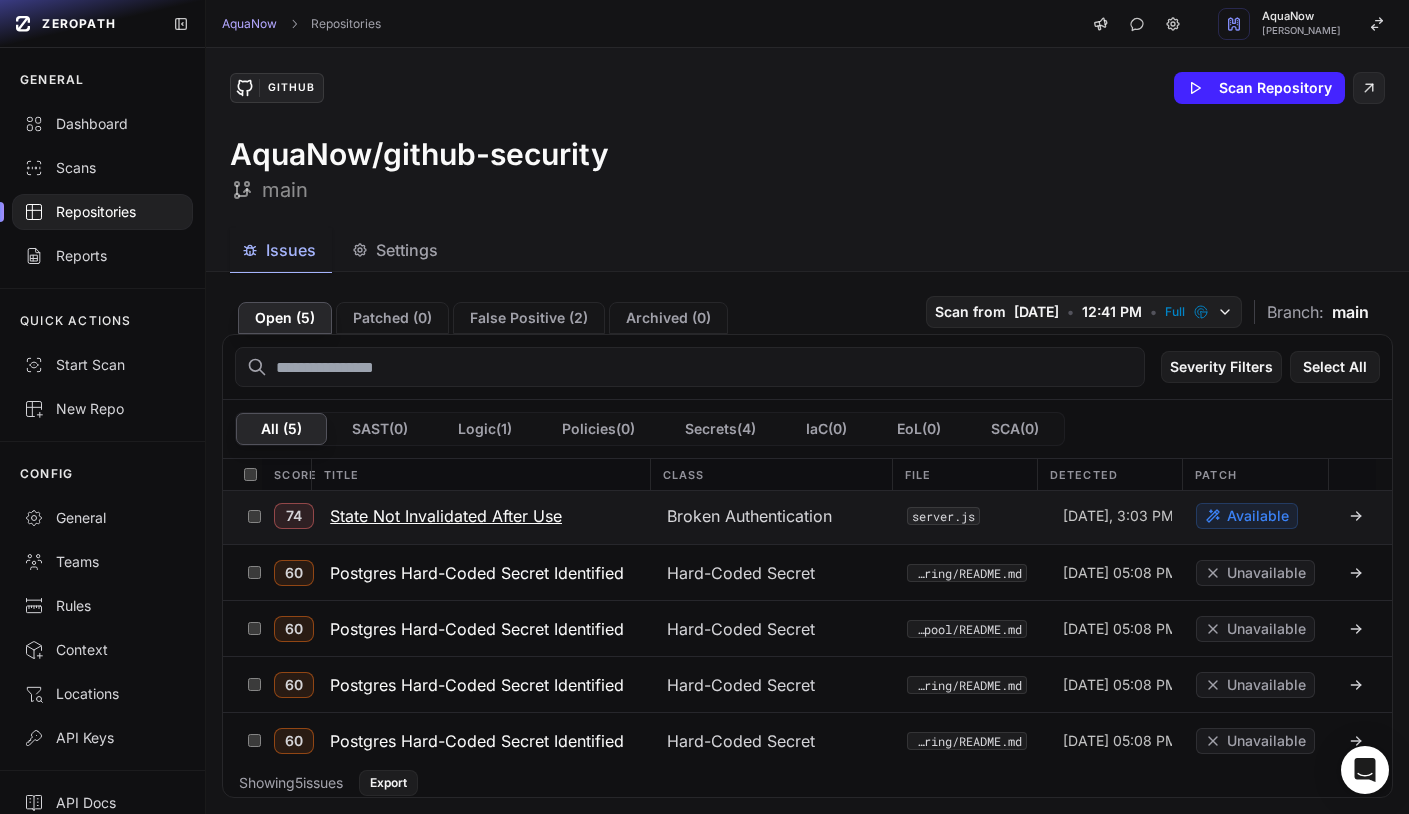 click on "State Not Invalidated After Use" at bounding box center (446, 516) 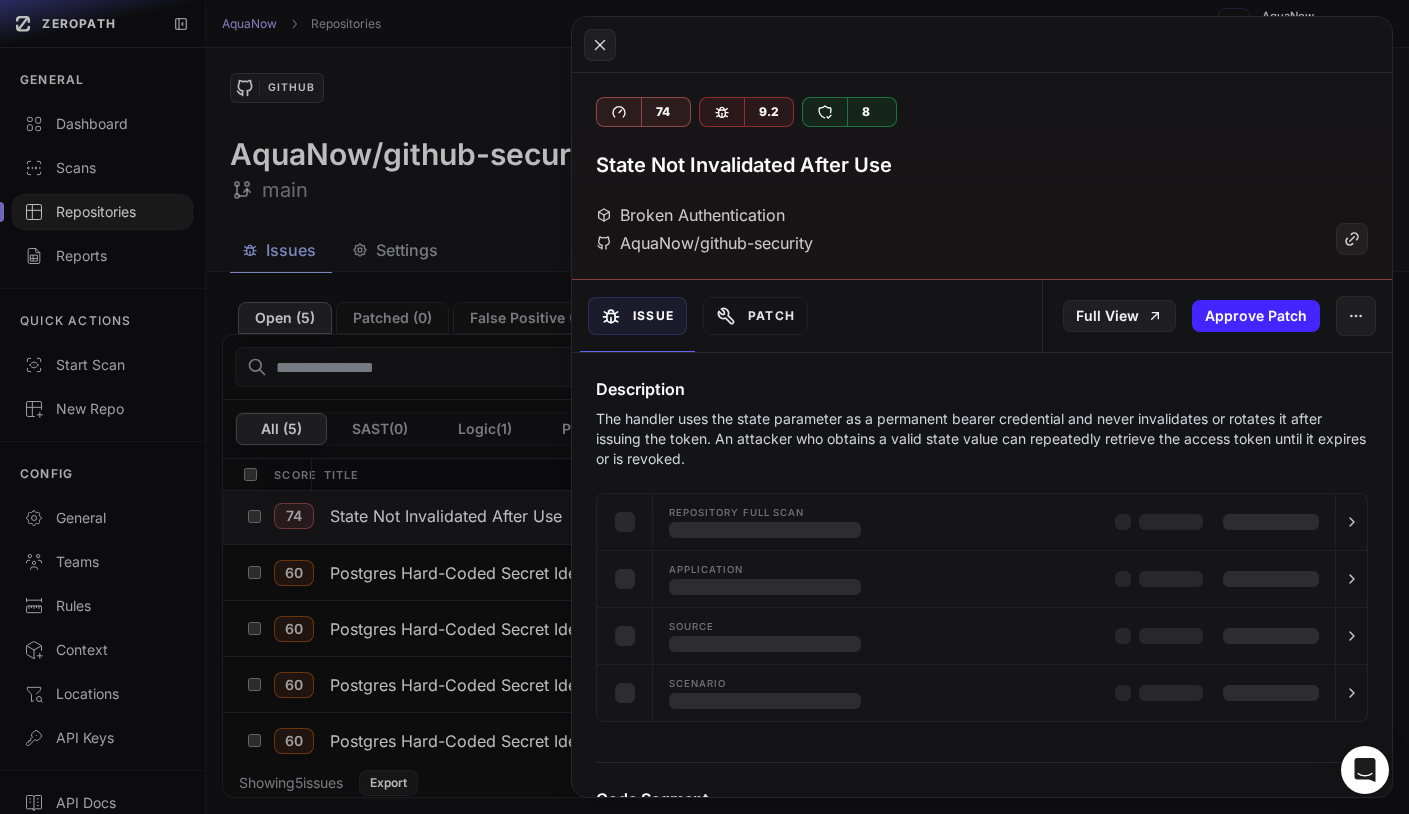 scroll, scrollTop: 0, scrollLeft: 0, axis: both 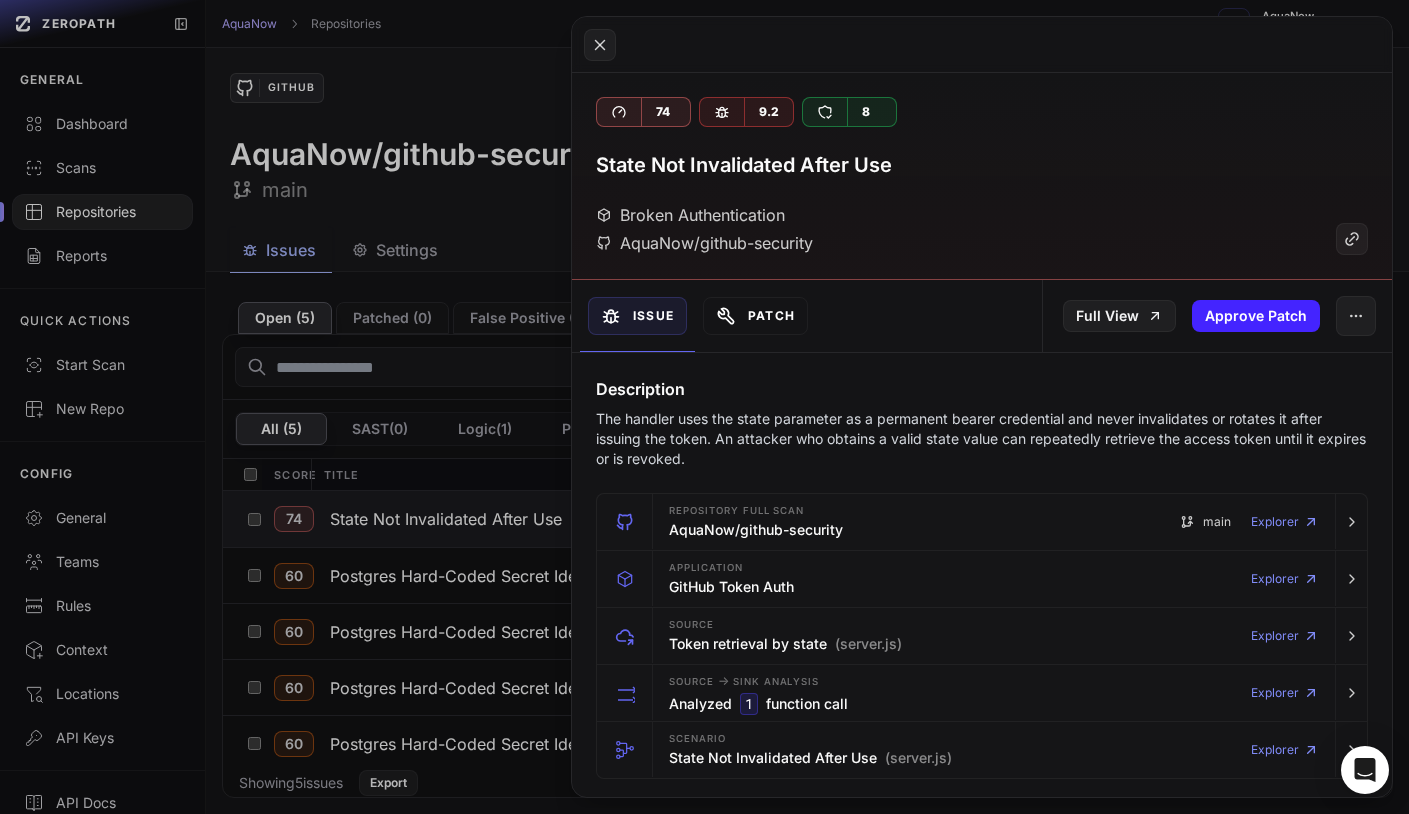 click on "Patch" at bounding box center [755, 316] 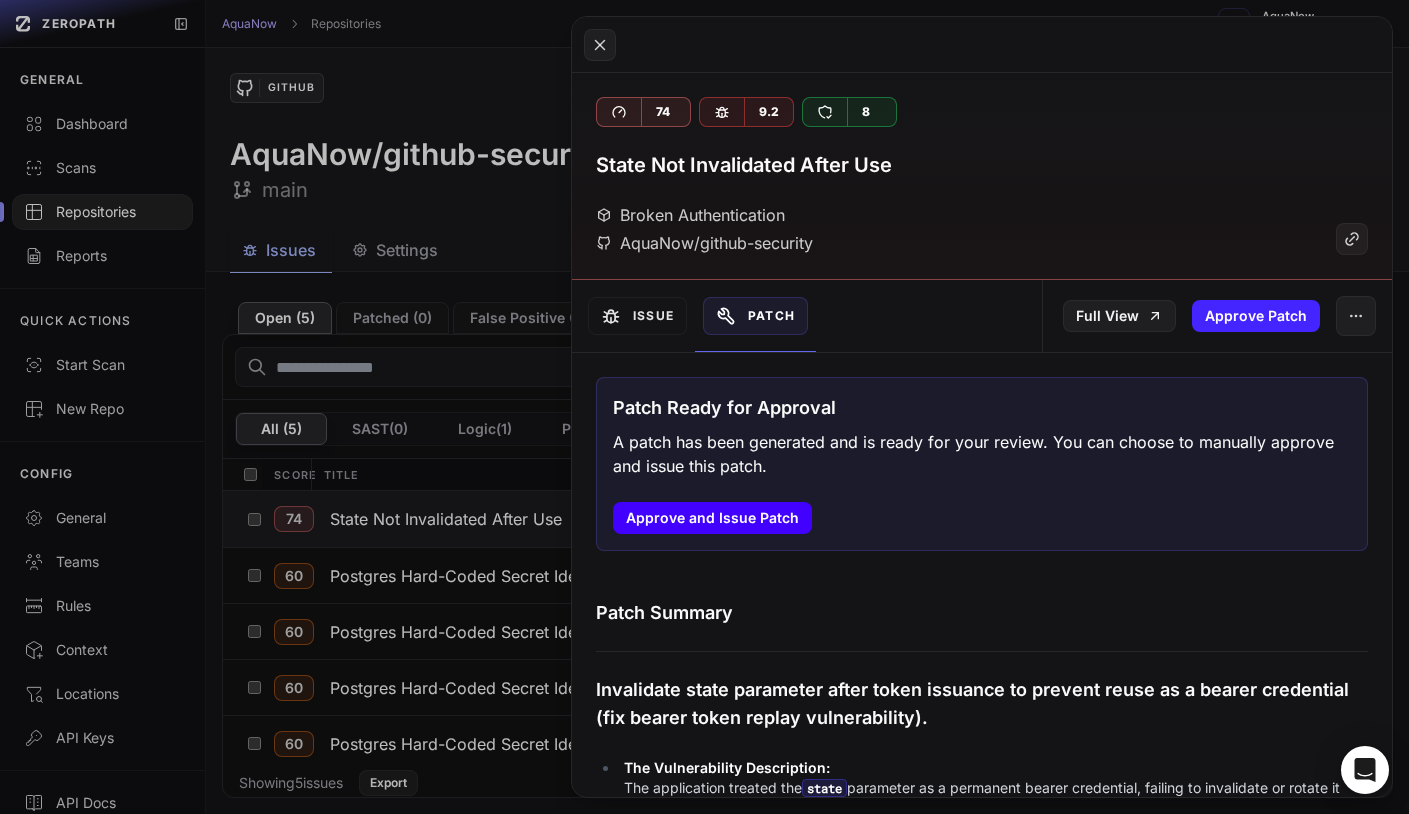 click on "Approve and Issue Patch" 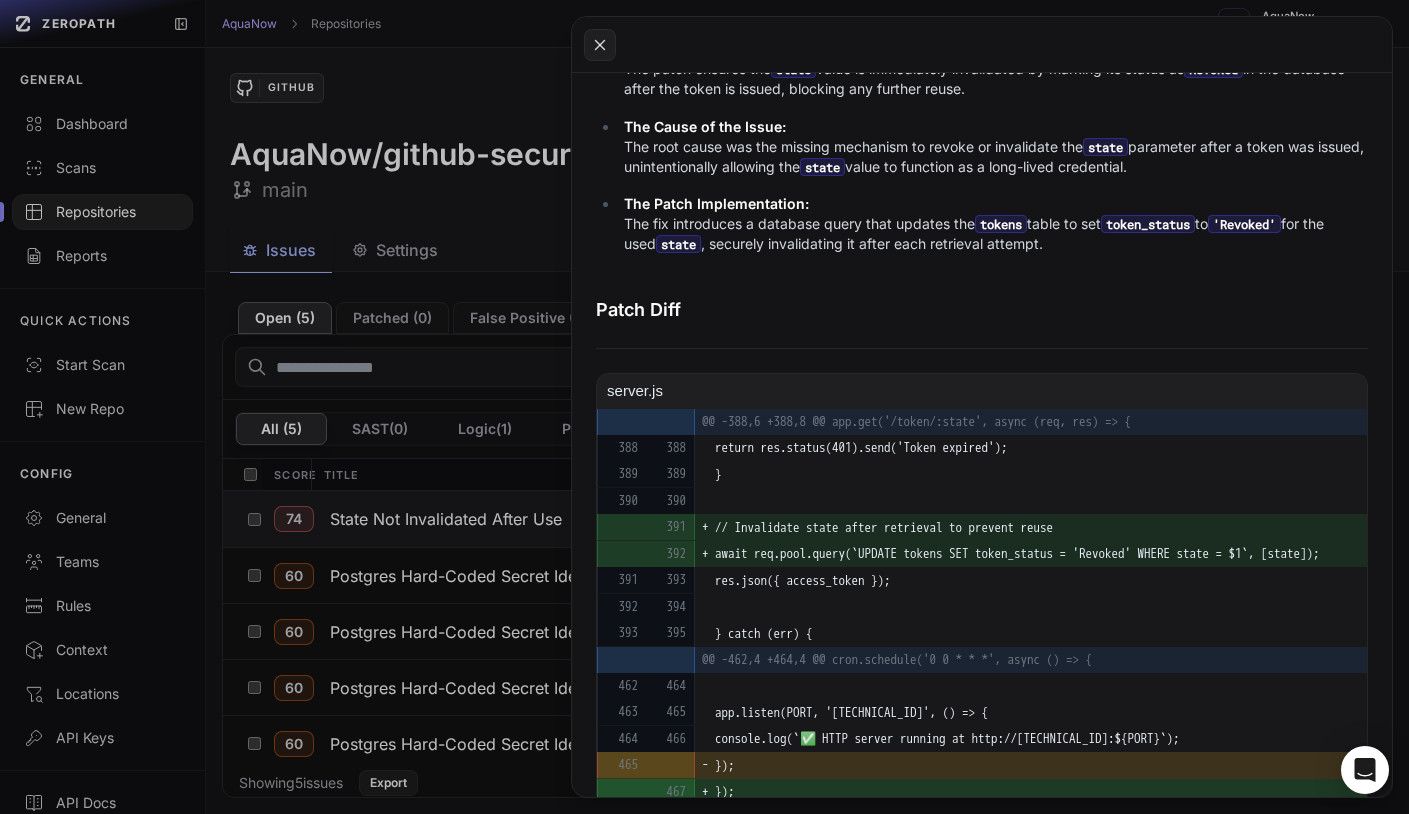 scroll, scrollTop: 642, scrollLeft: 0, axis: vertical 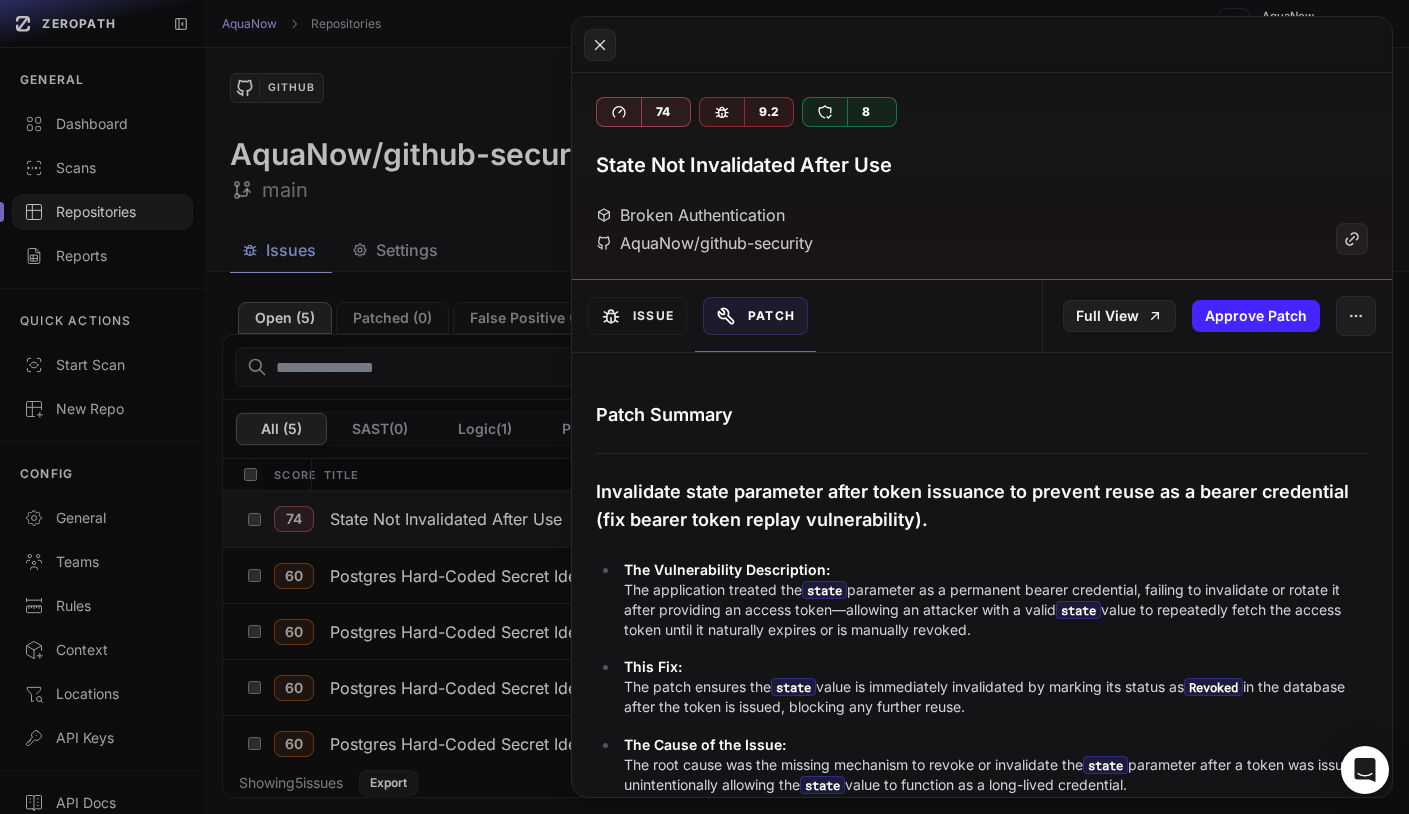 drag, startPoint x: 600, startPoint y: 49, endPoint x: 602, endPoint y: 63, distance: 14.142136 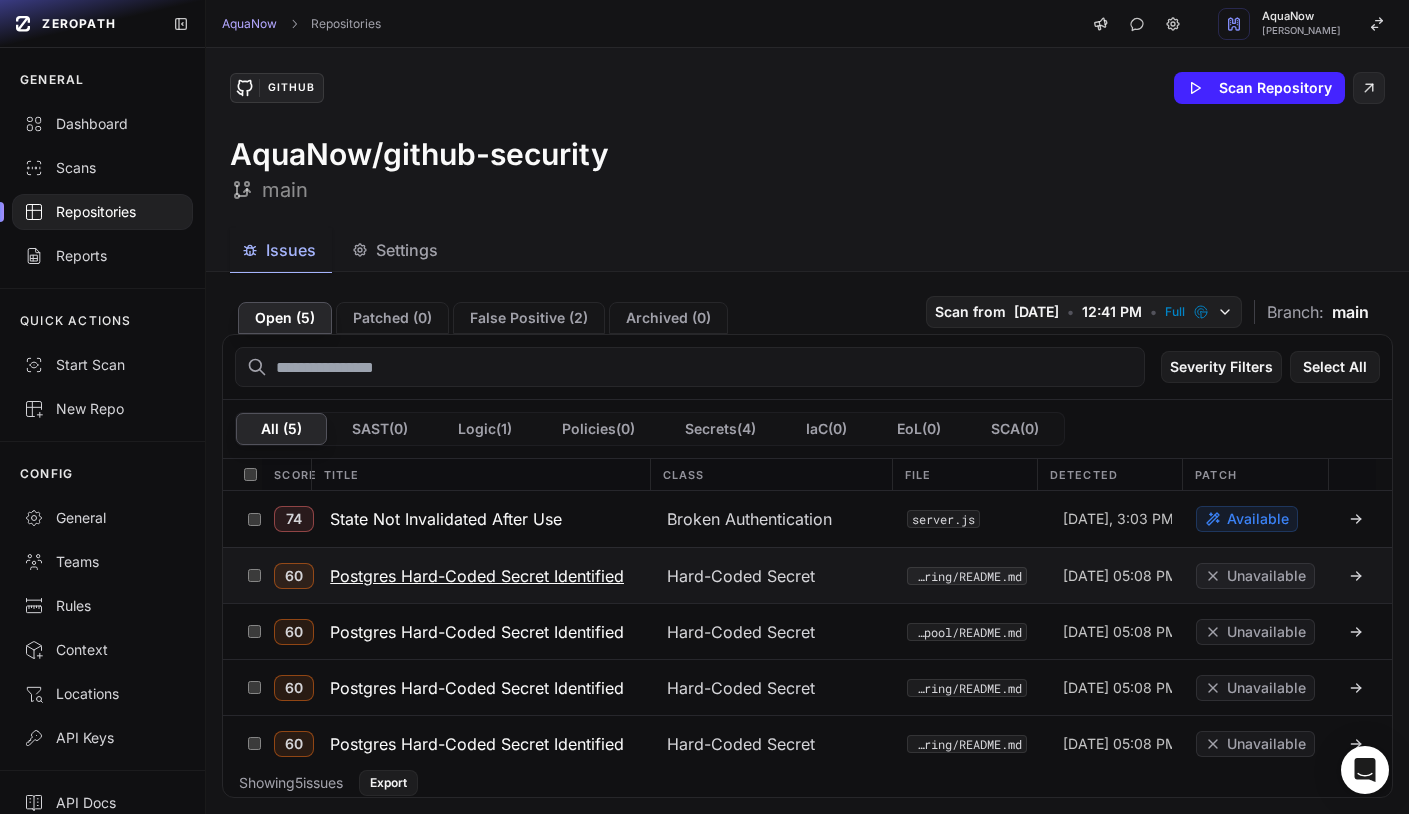 scroll, scrollTop: 3, scrollLeft: 0, axis: vertical 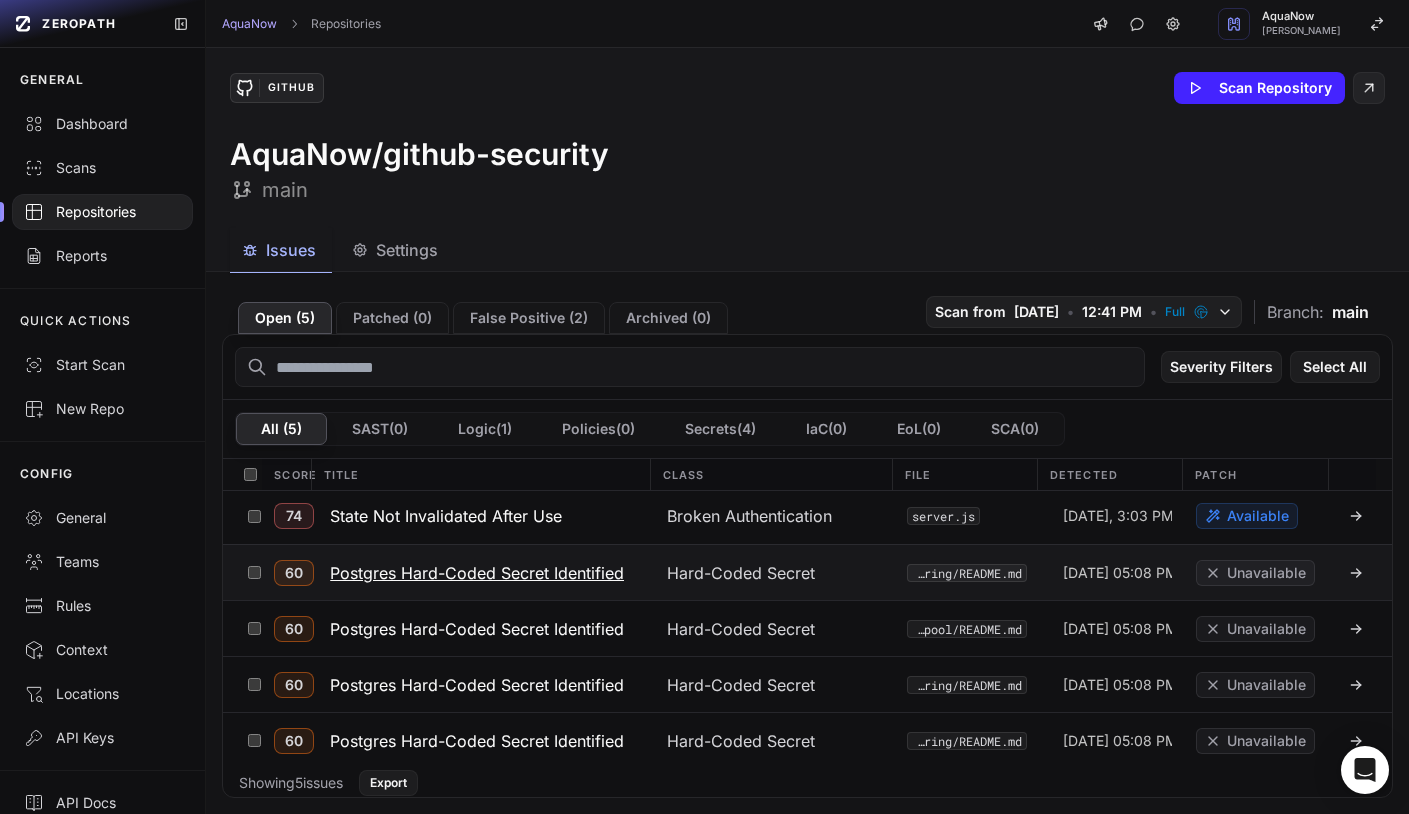 click on "Postgres Hard-Coded Secret Identified" at bounding box center [477, 573] 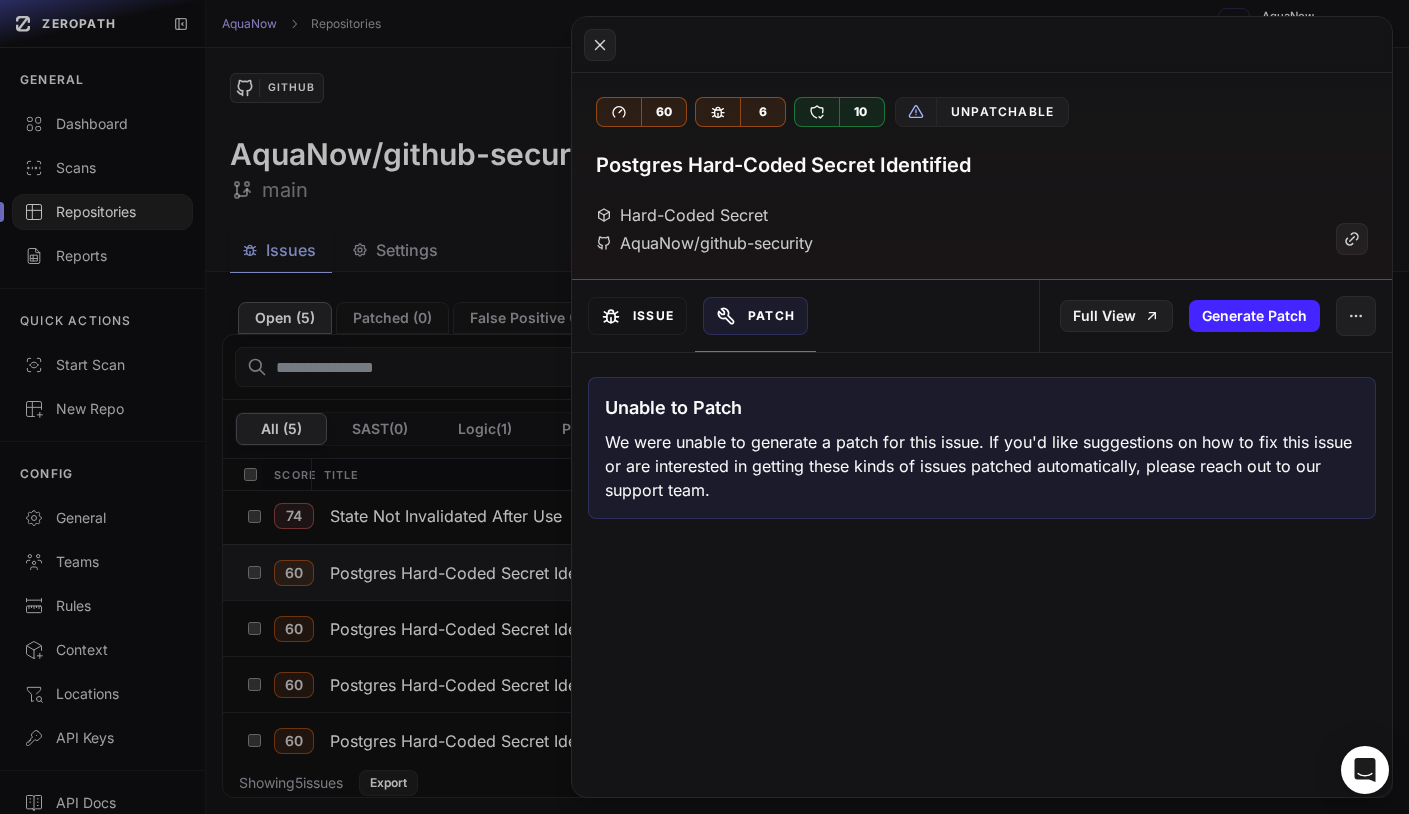 click on "Issue" at bounding box center [637, 316] 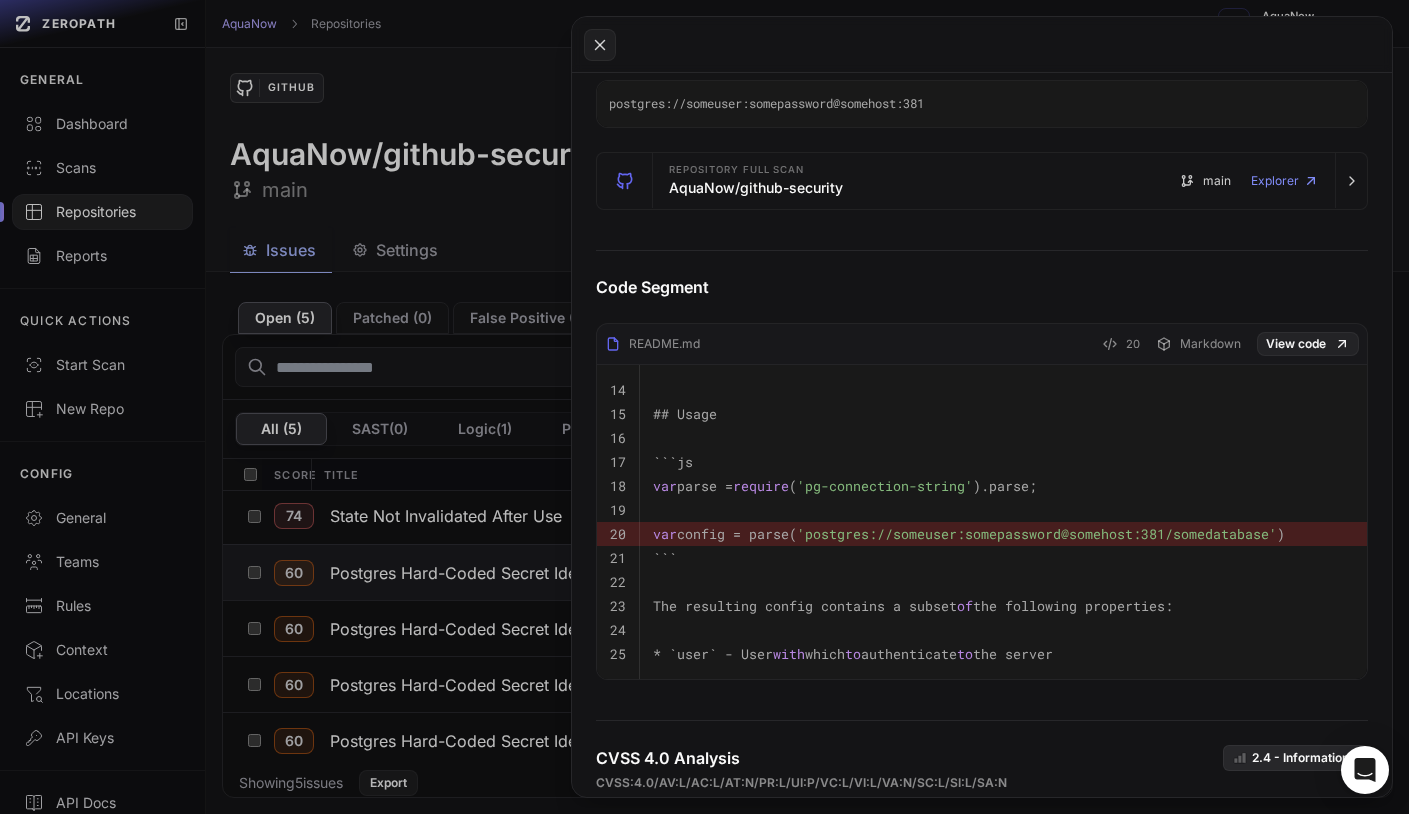 scroll, scrollTop: 372, scrollLeft: 0, axis: vertical 